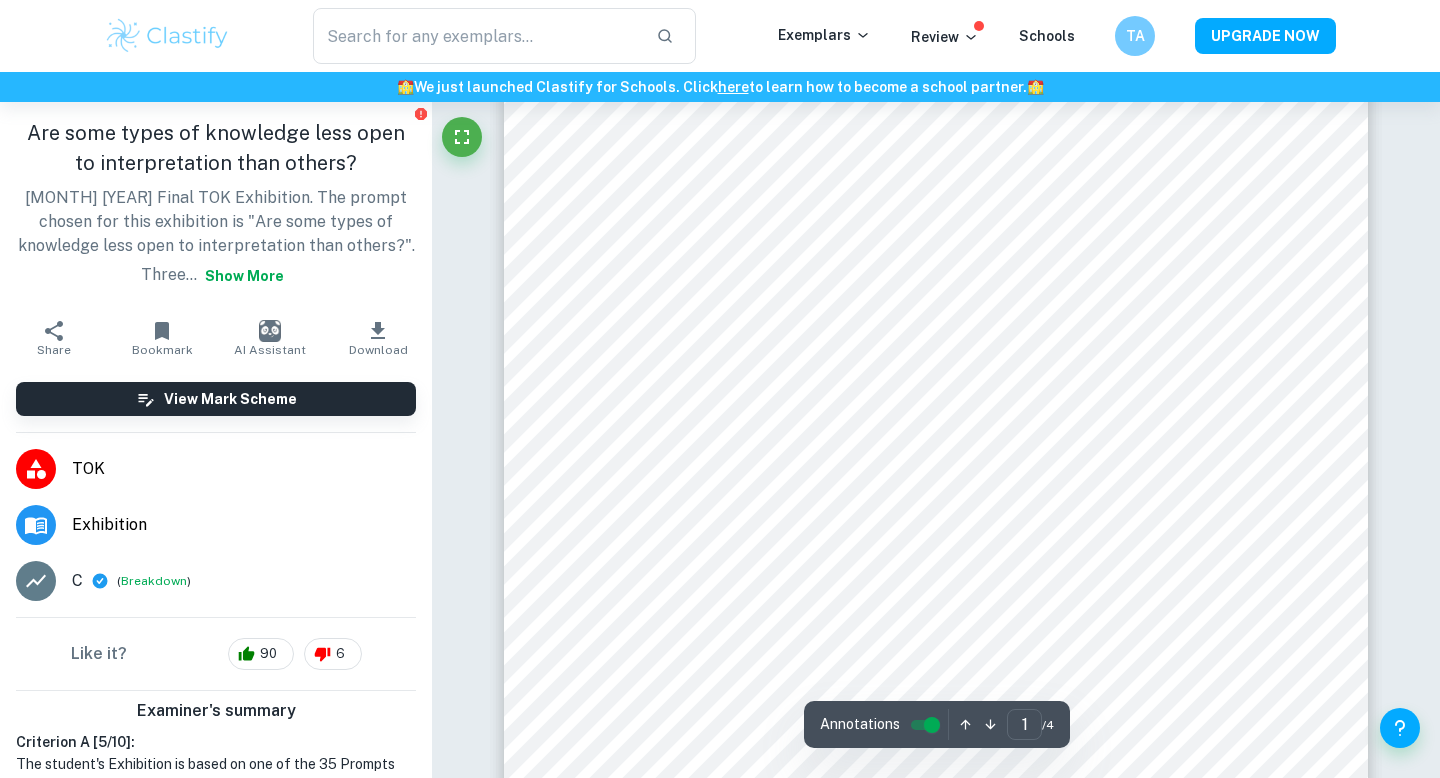scroll, scrollTop: 52, scrollLeft: 0, axis: vertical 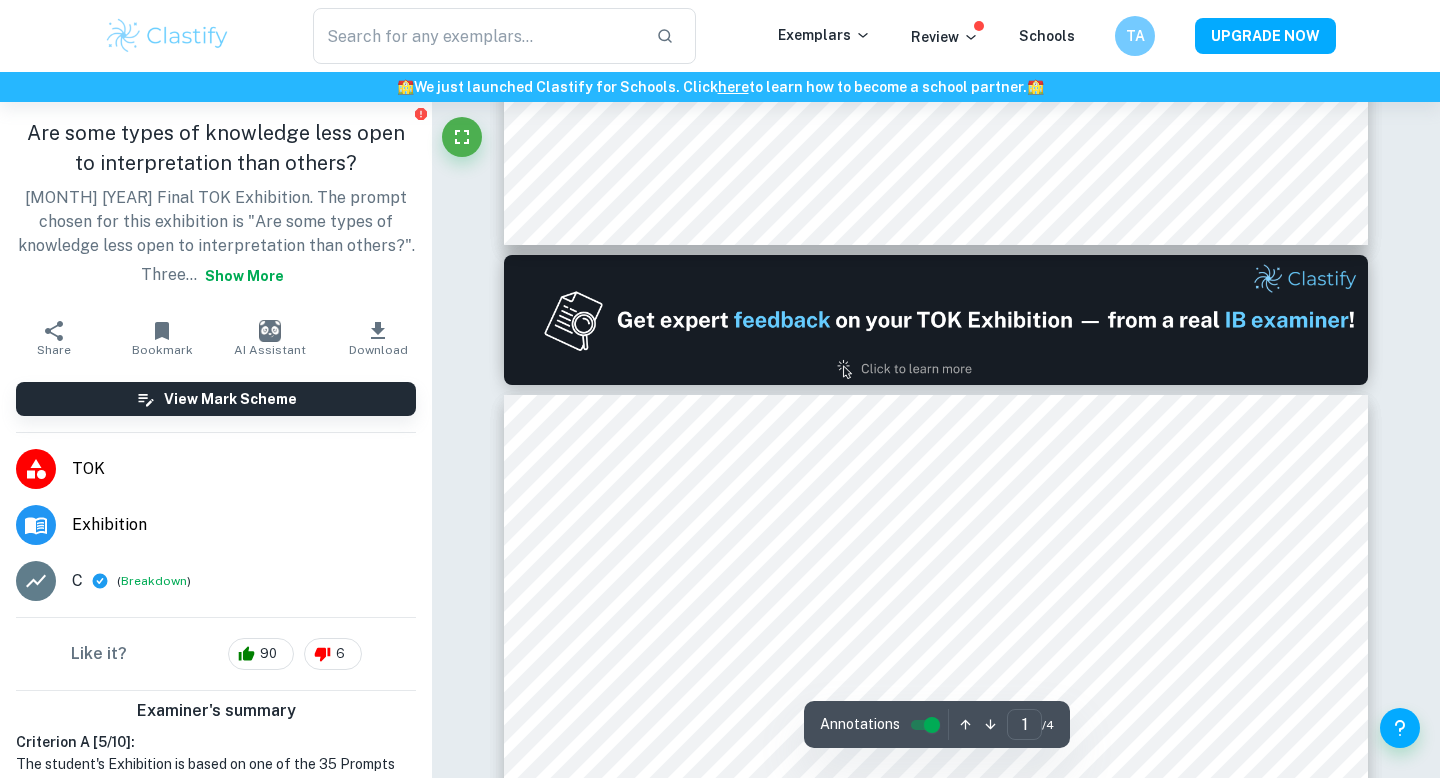 type on "2" 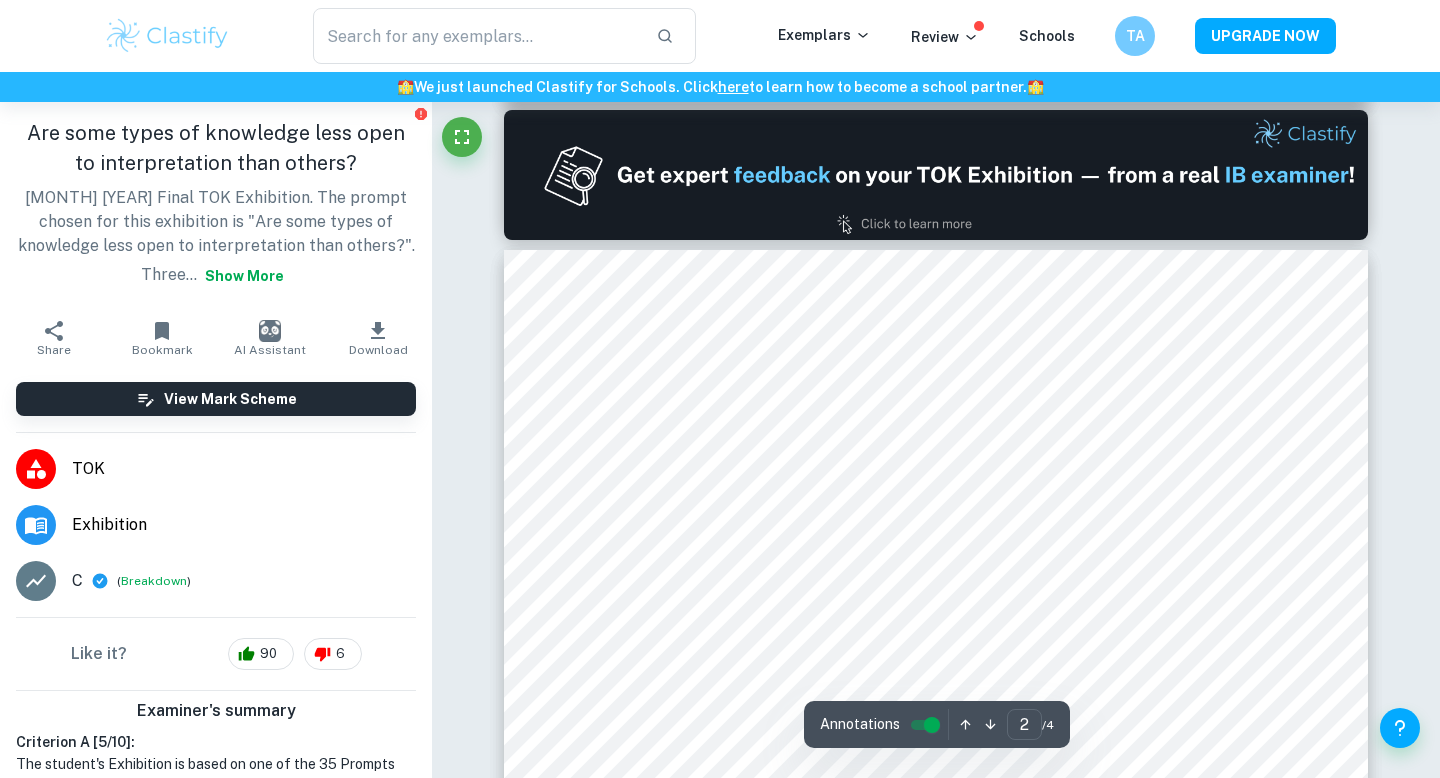 scroll, scrollTop: 1246, scrollLeft: 0, axis: vertical 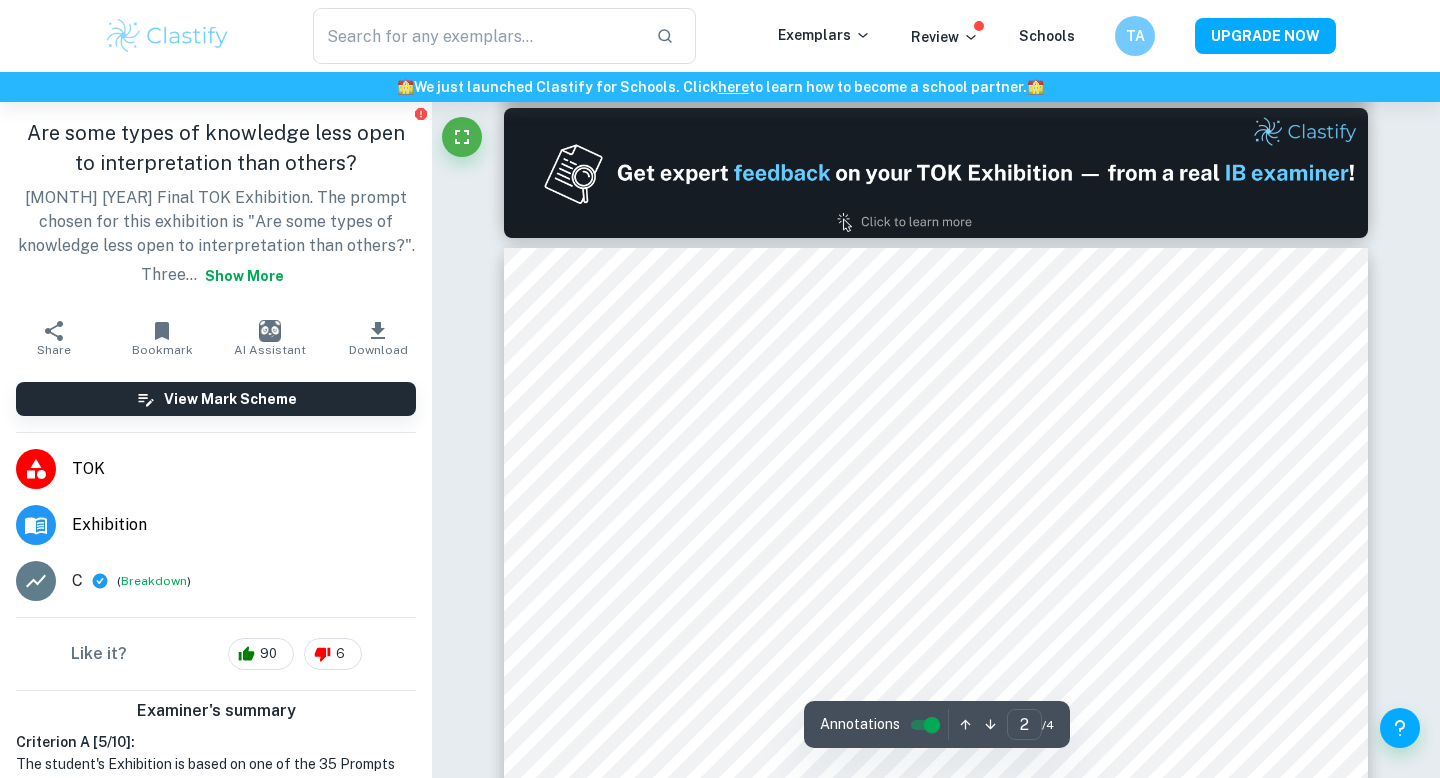 click on "​ Exemplars Review Schools TA UPGRADE NOW" at bounding box center (720, 36) 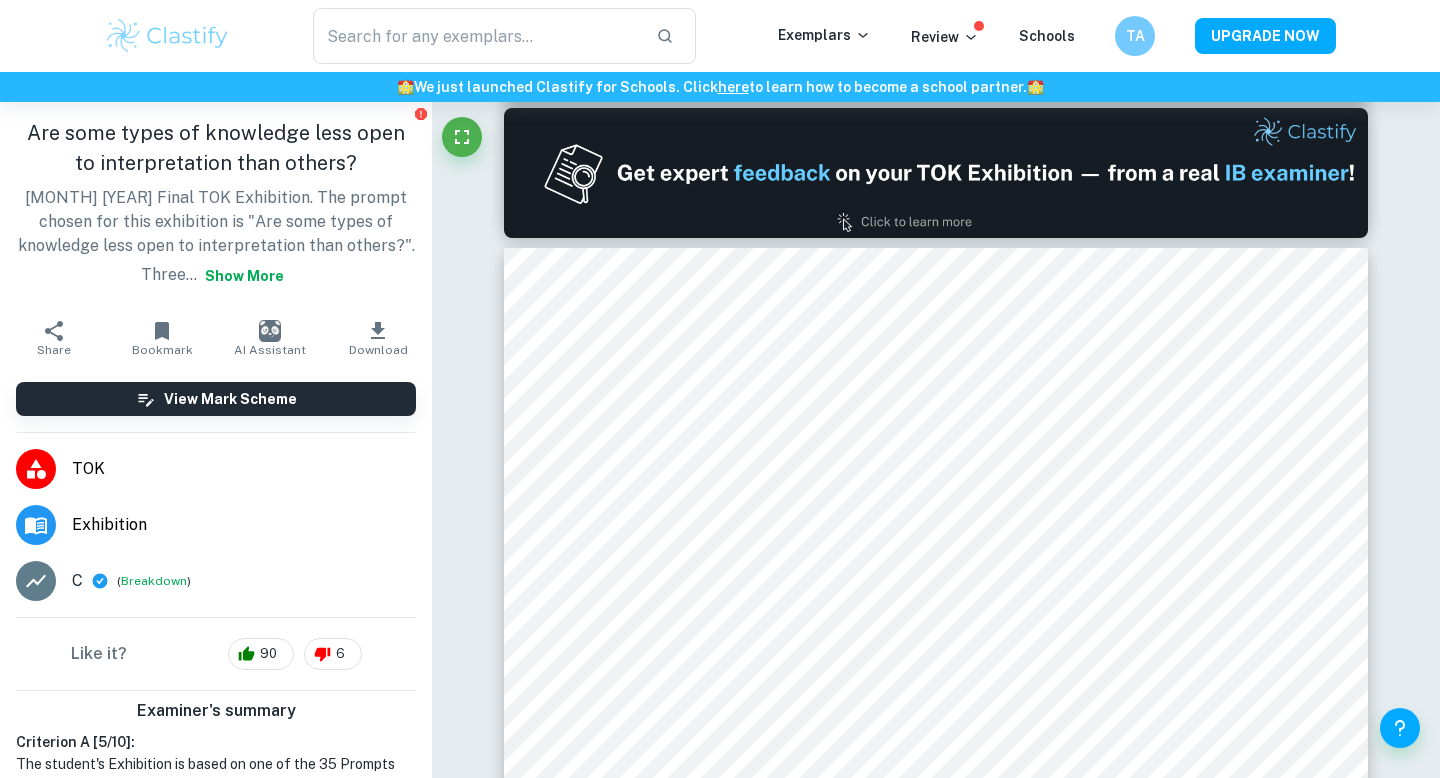 click at bounding box center (167, 36) 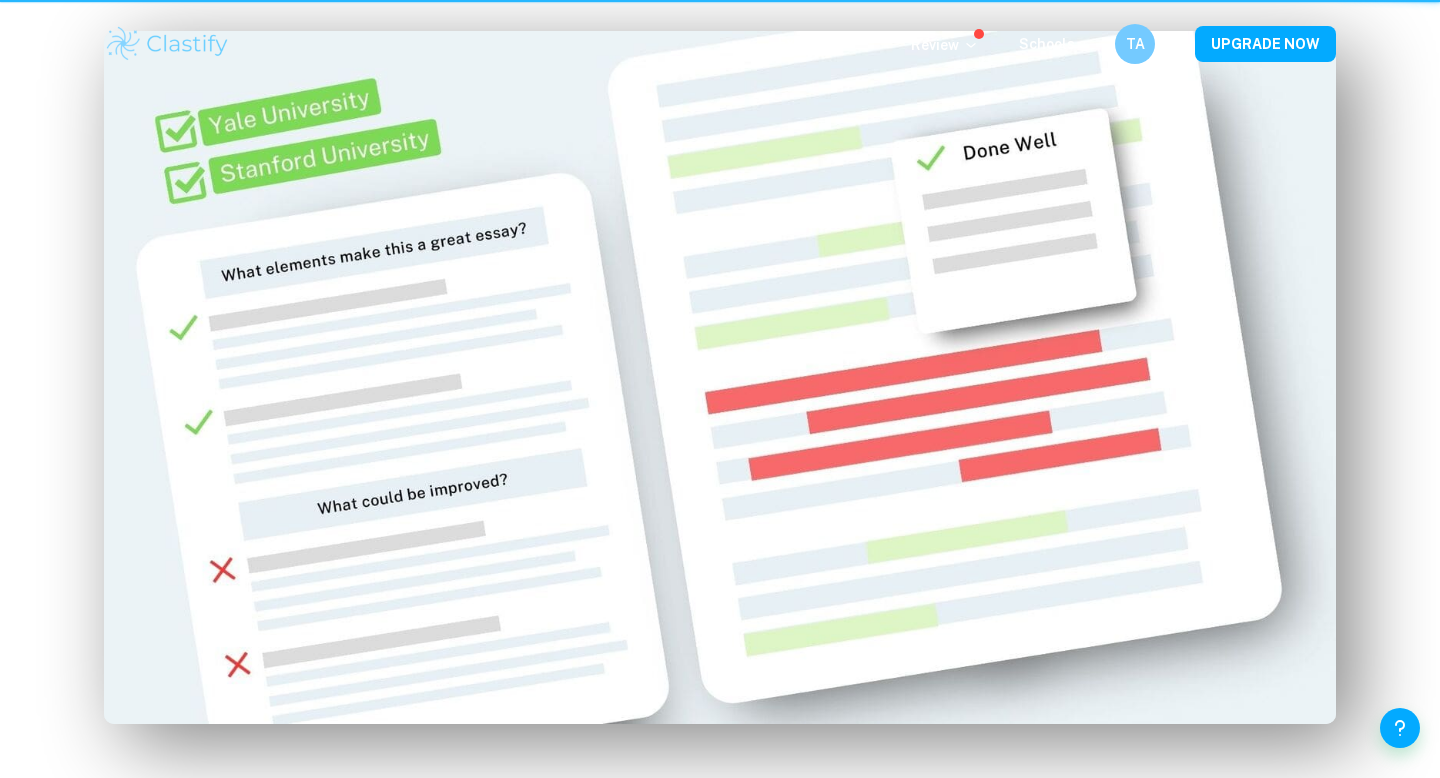 scroll, scrollTop: 0, scrollLeft: 0, axis: both 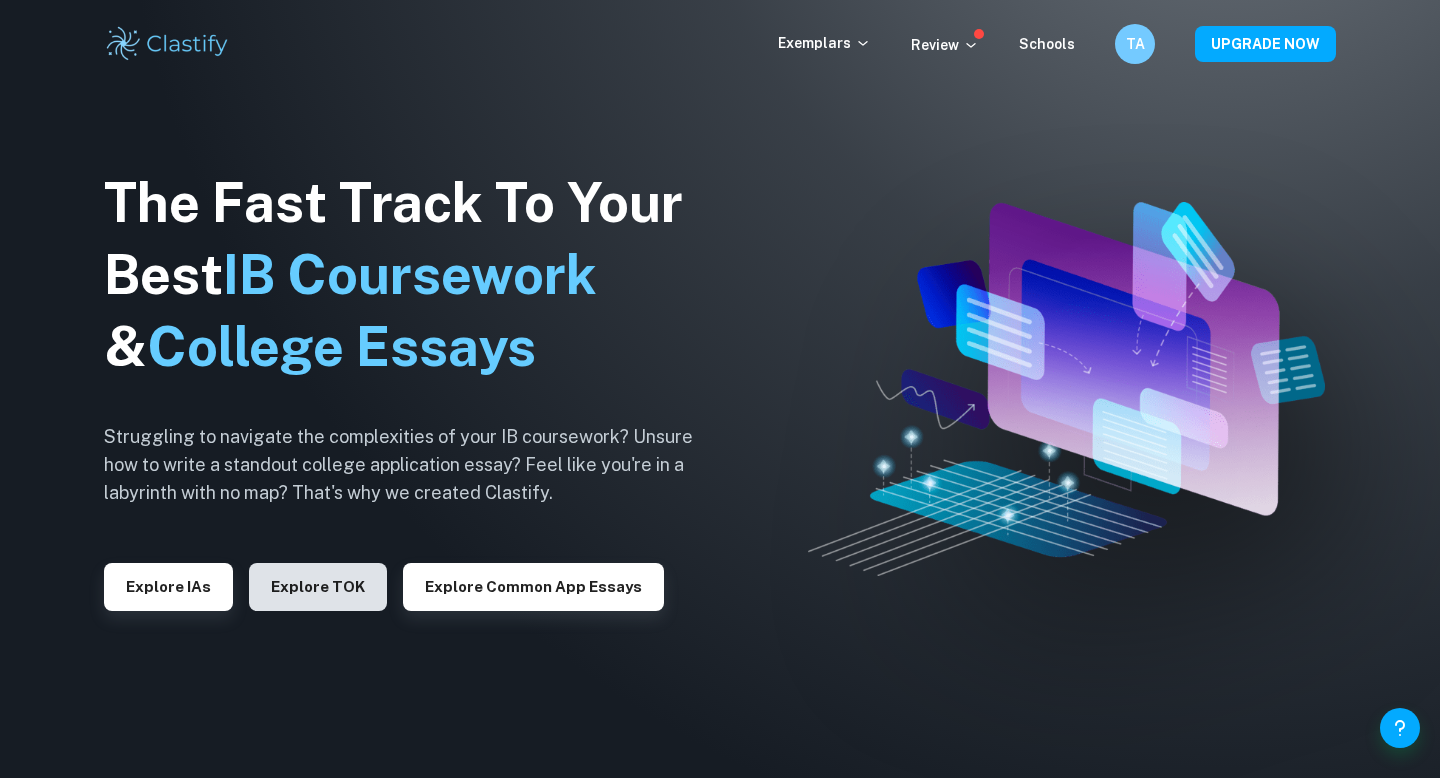 click on "Explore TOK" at bounding box center (318, 587) 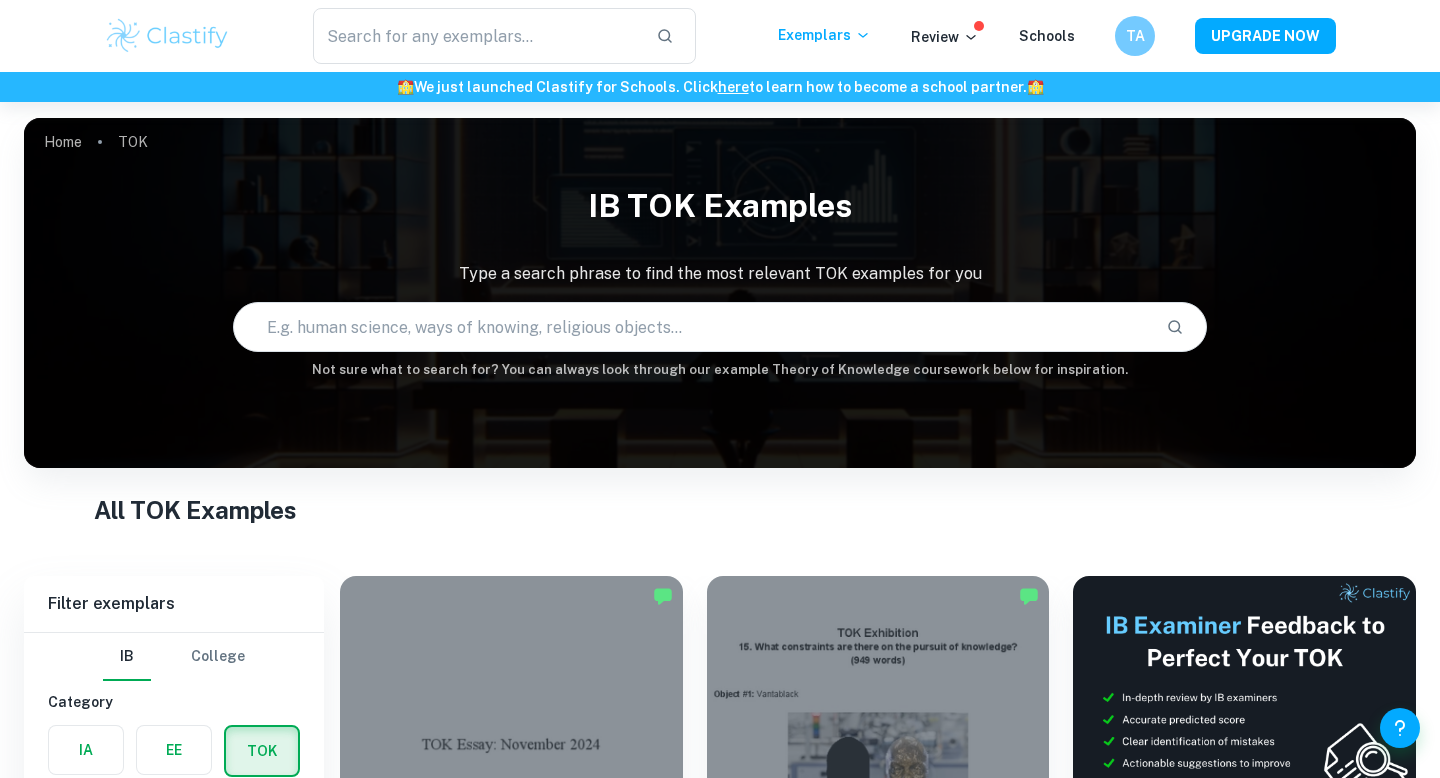 scroll, scrollTop: 408, scrollLeft: 0, axis: vertical 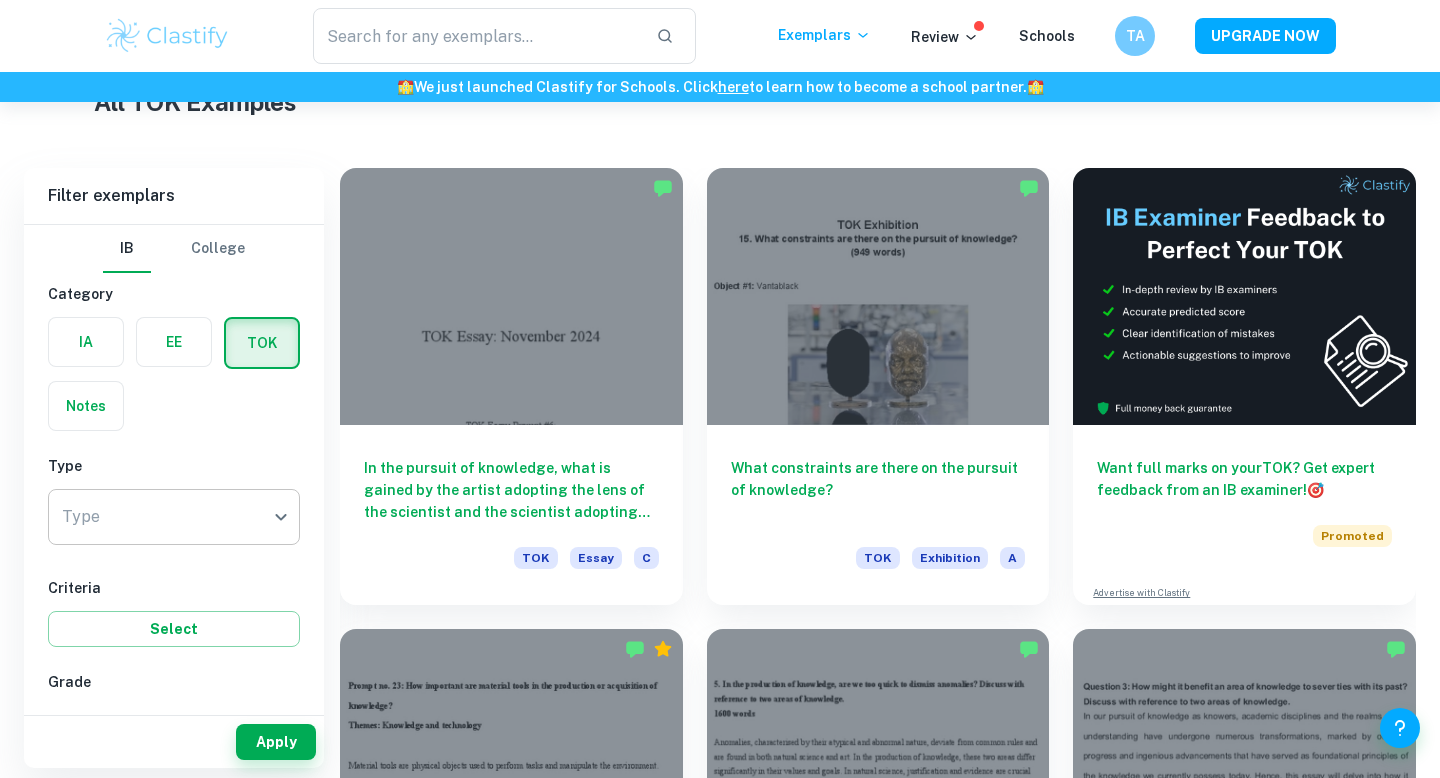 click on "We value your privacy We use cookies to enhance your browsing experience, serve personalised ads or content, and analyse our traffic. By clicking "Accept All", you consent to our use of cookies.   Cookie Policy Customise   Reject All   Accept All   Customise Consent Preferences   We use cookies to help you navigate efficiently and perform certain functions. You will find detailed information about all cookies under each consent category below. The cookies that are categorised as "Necessary" are stored on your browser as they are essential for enabling the basic functionalities of the site. ...  Show more For more information on how Google's third-party cookies operate and handle your data, see:   Google Privacy Policy Necessary Always Active Necessary cookies are required to enable the basic features of this site, such as providing secure log-in or adjusting your consent preferences. These cookies do not store any personally identifiable data. Functional Analytics Performance Advertisement Uncategorised" at bounding box center (720, 83) 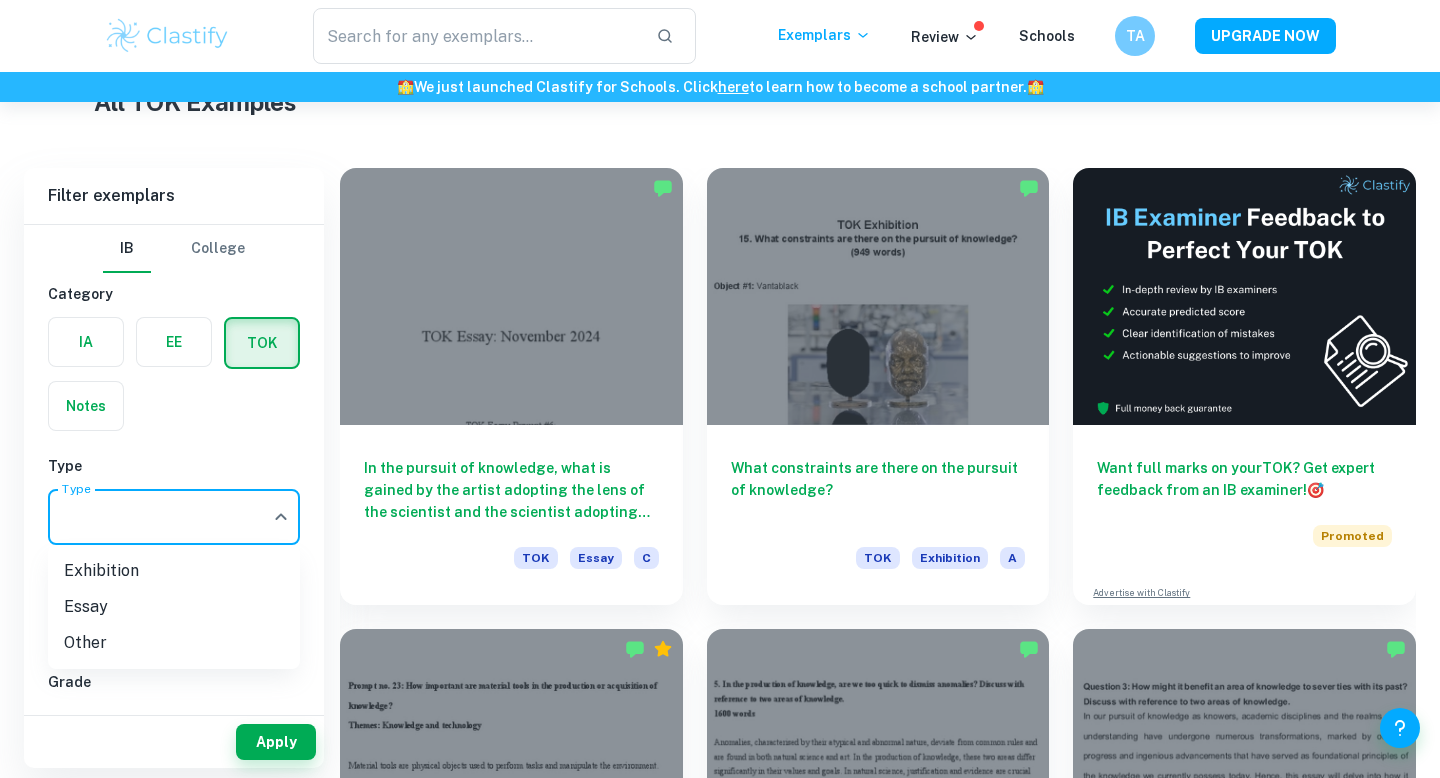 click at bounding box center (720, 389) 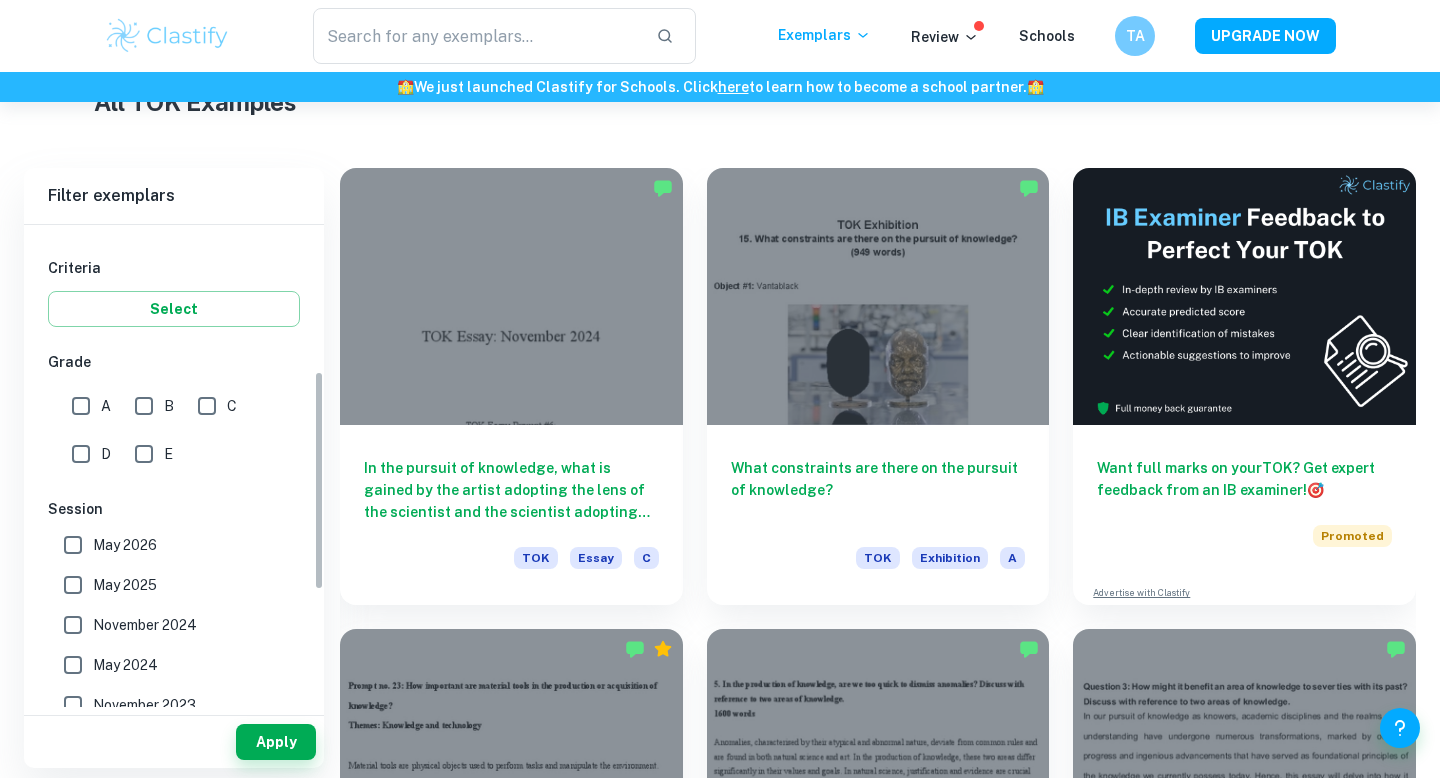 scroll, scrollTop: 324, scrollLeft: 0, axis: vertical 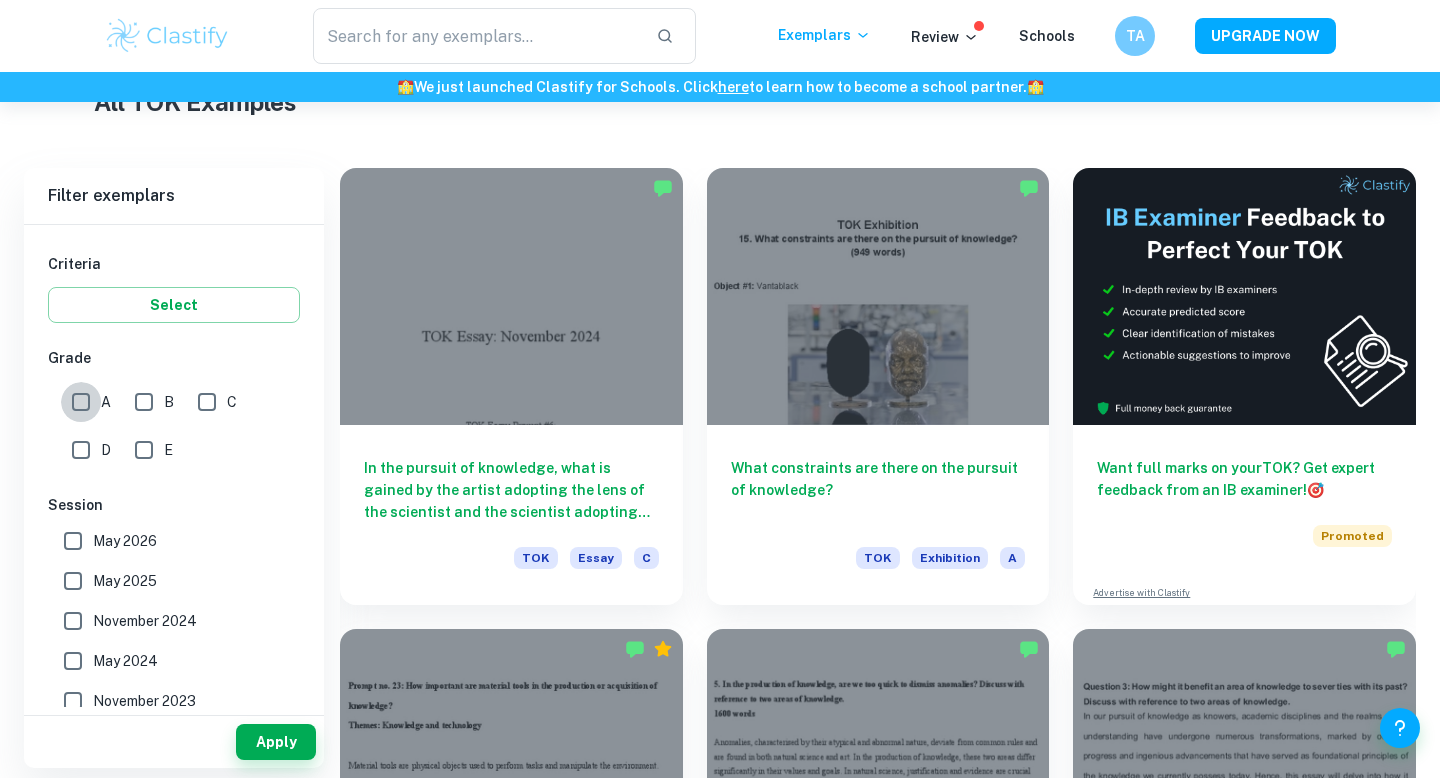 click on "A" at bounding box center (81, 402) 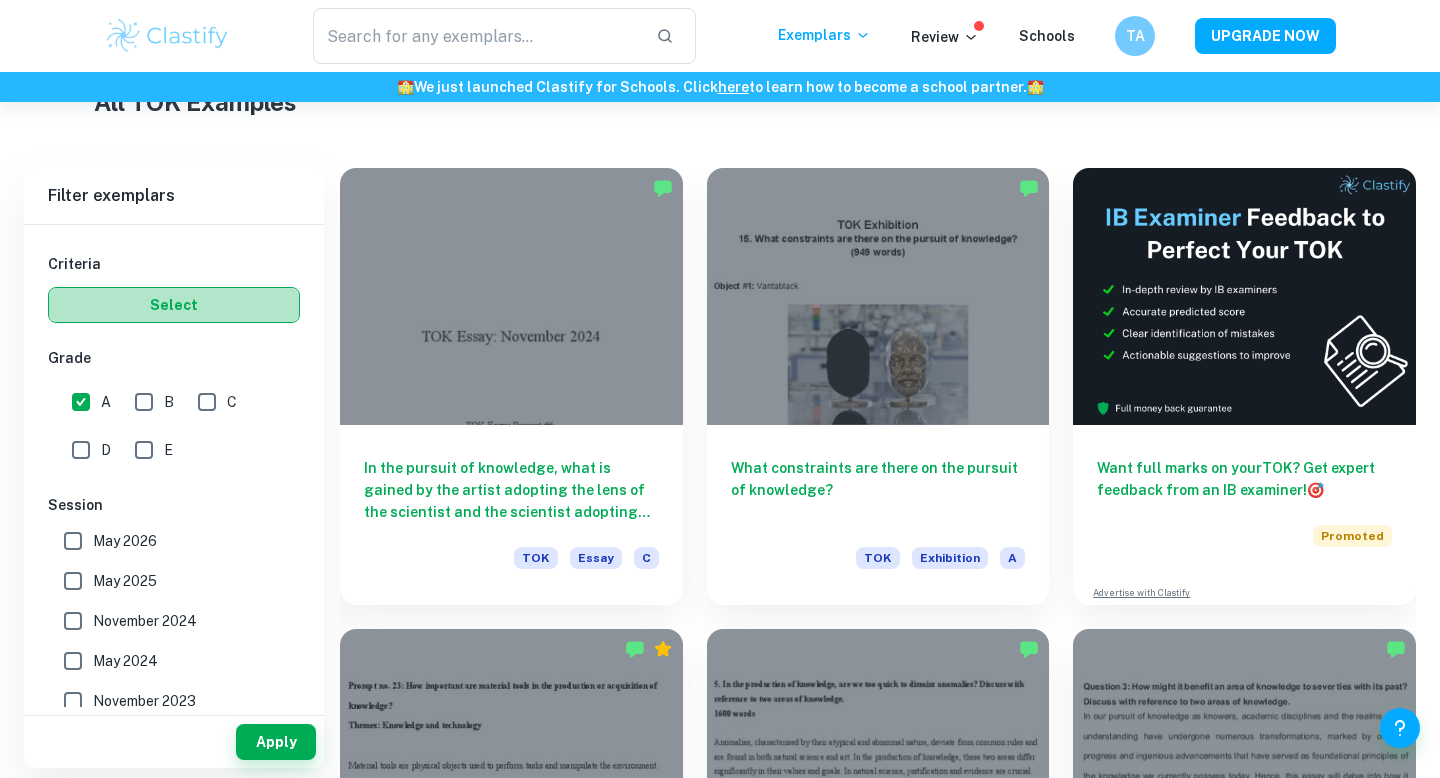 click on "Select" at bounding box center [174, 305] 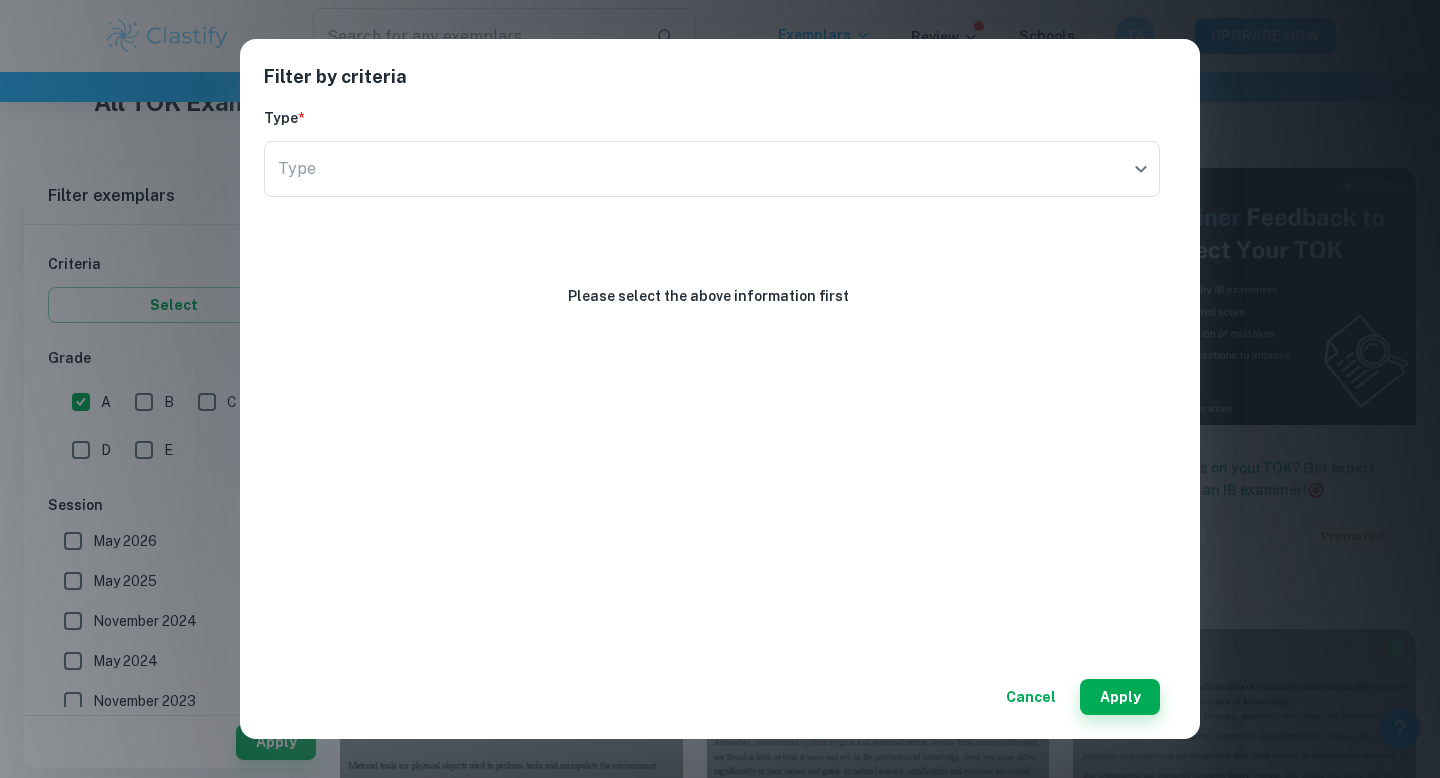 click on "Cancel" at bounding box center [1031, 697] 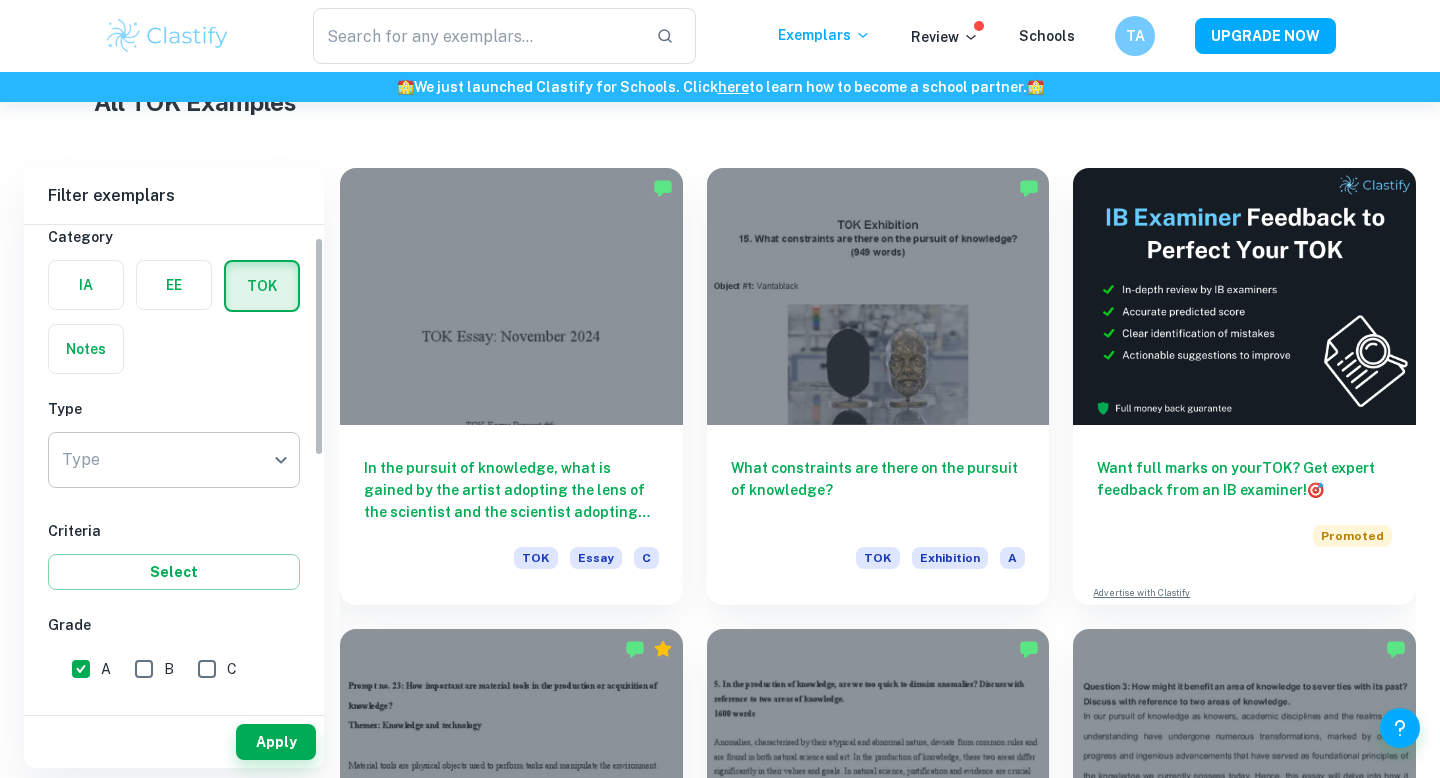 scroll, scrollTop: 0, scrollLeft: 0, axis: both 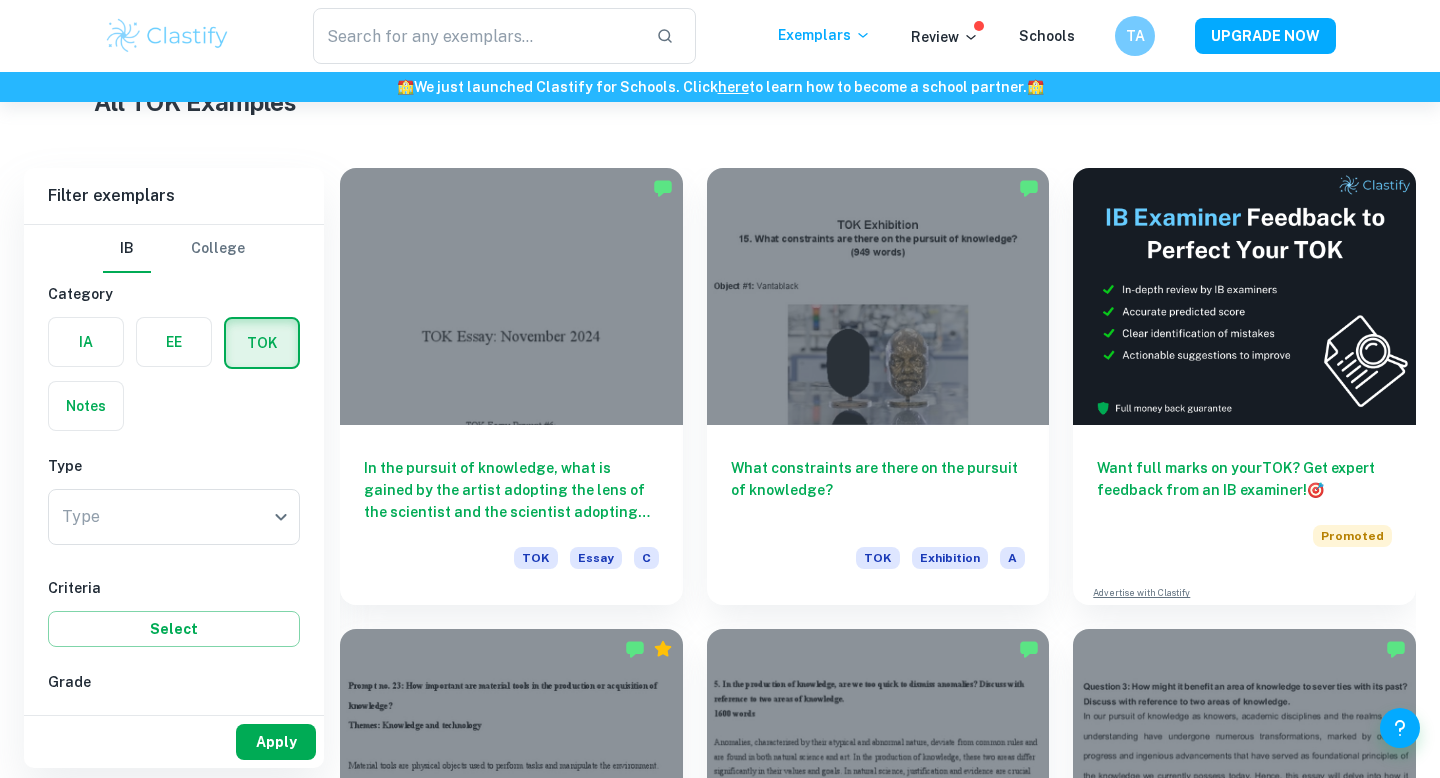 click on "Apply" at bounding box center [276, 742] 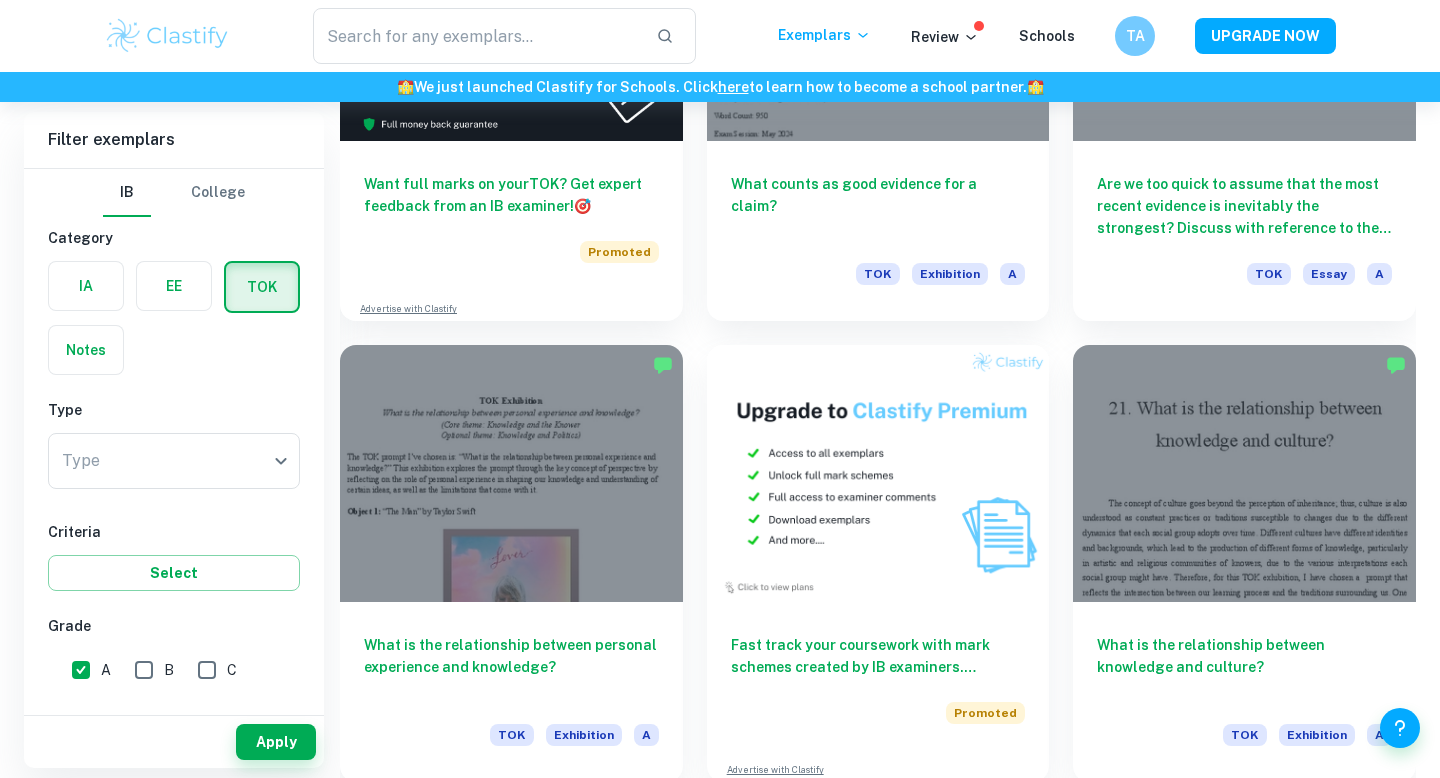 scroll, scrollTop: 3461, scrollLeft: 0, axis: vertical 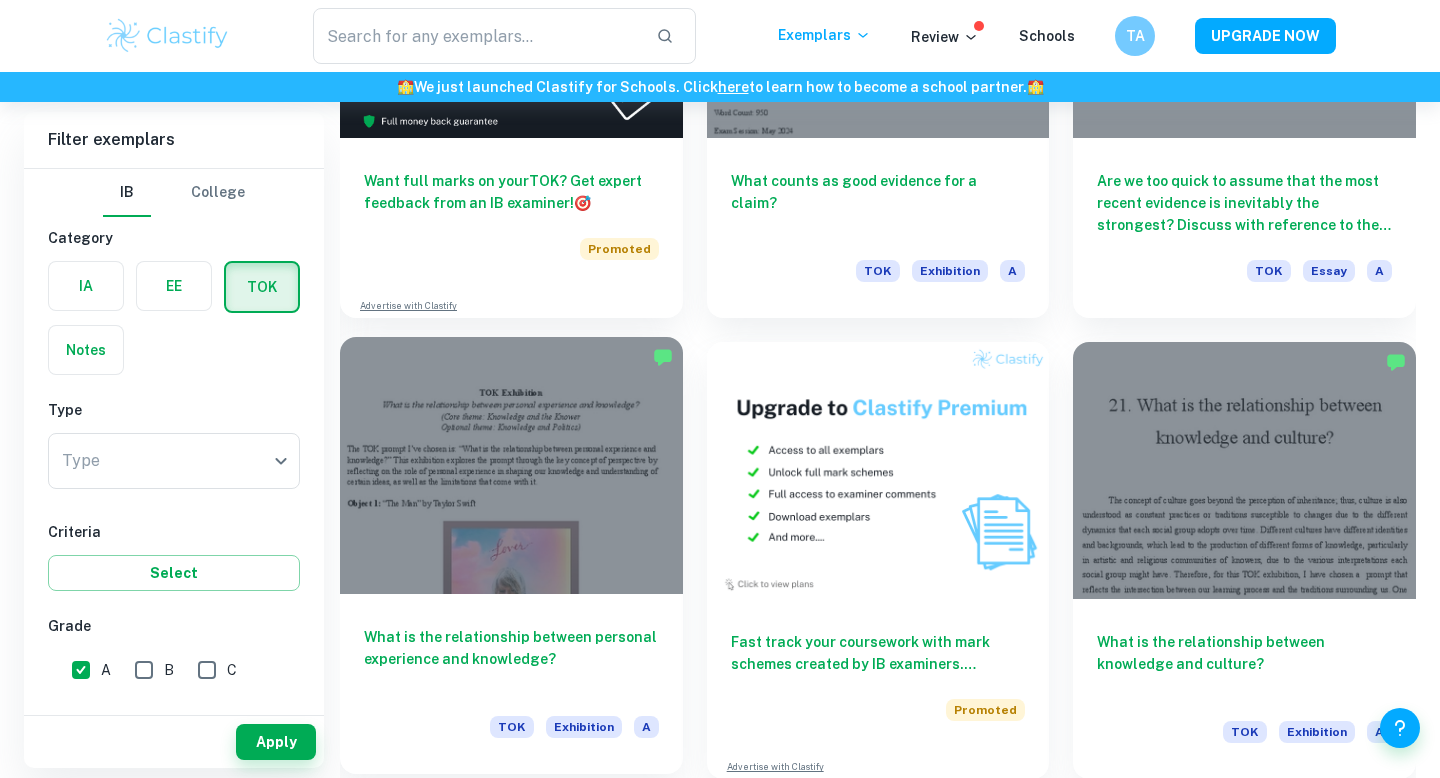 click at bounding box center (511, 465) 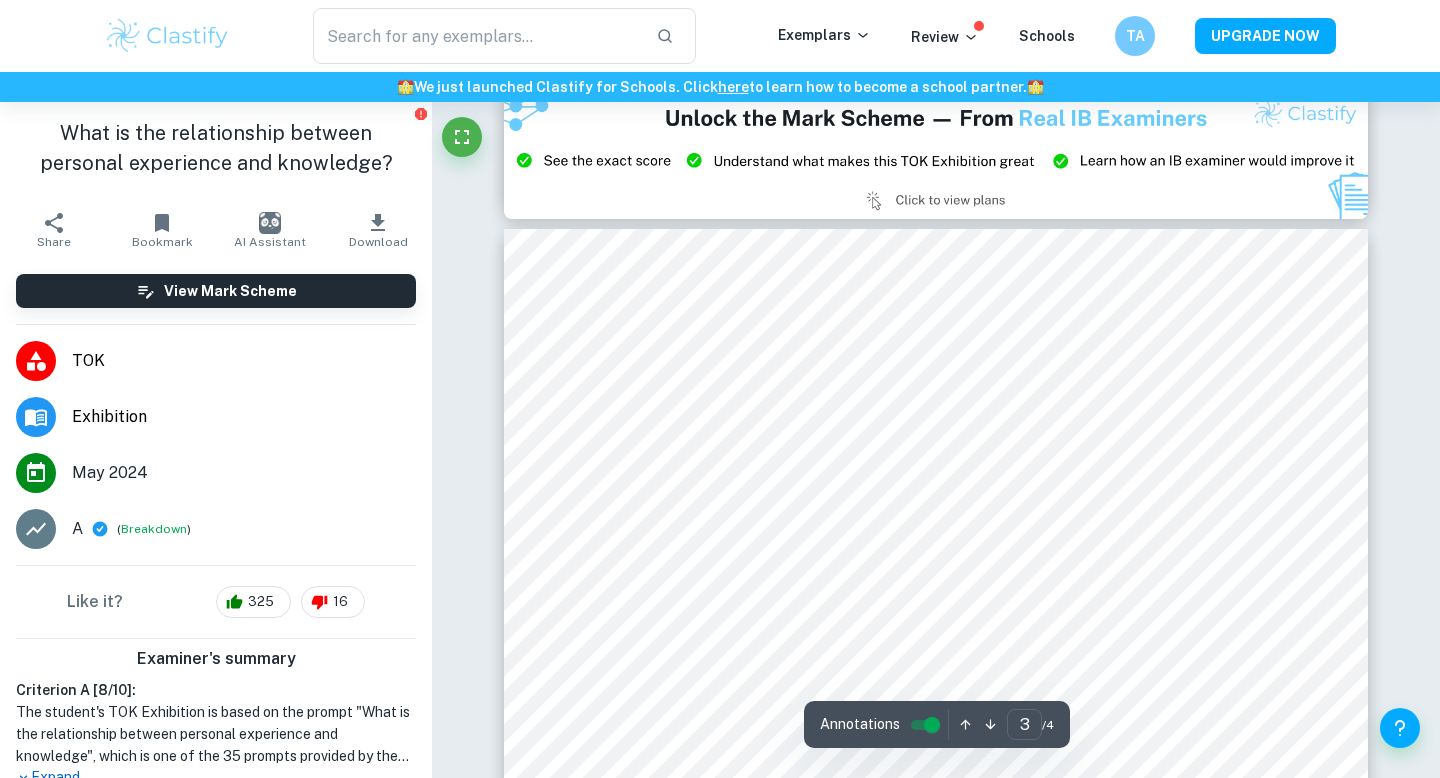 scroll, scrollTop: 2616, scrollLeft: 0, axis: vertical 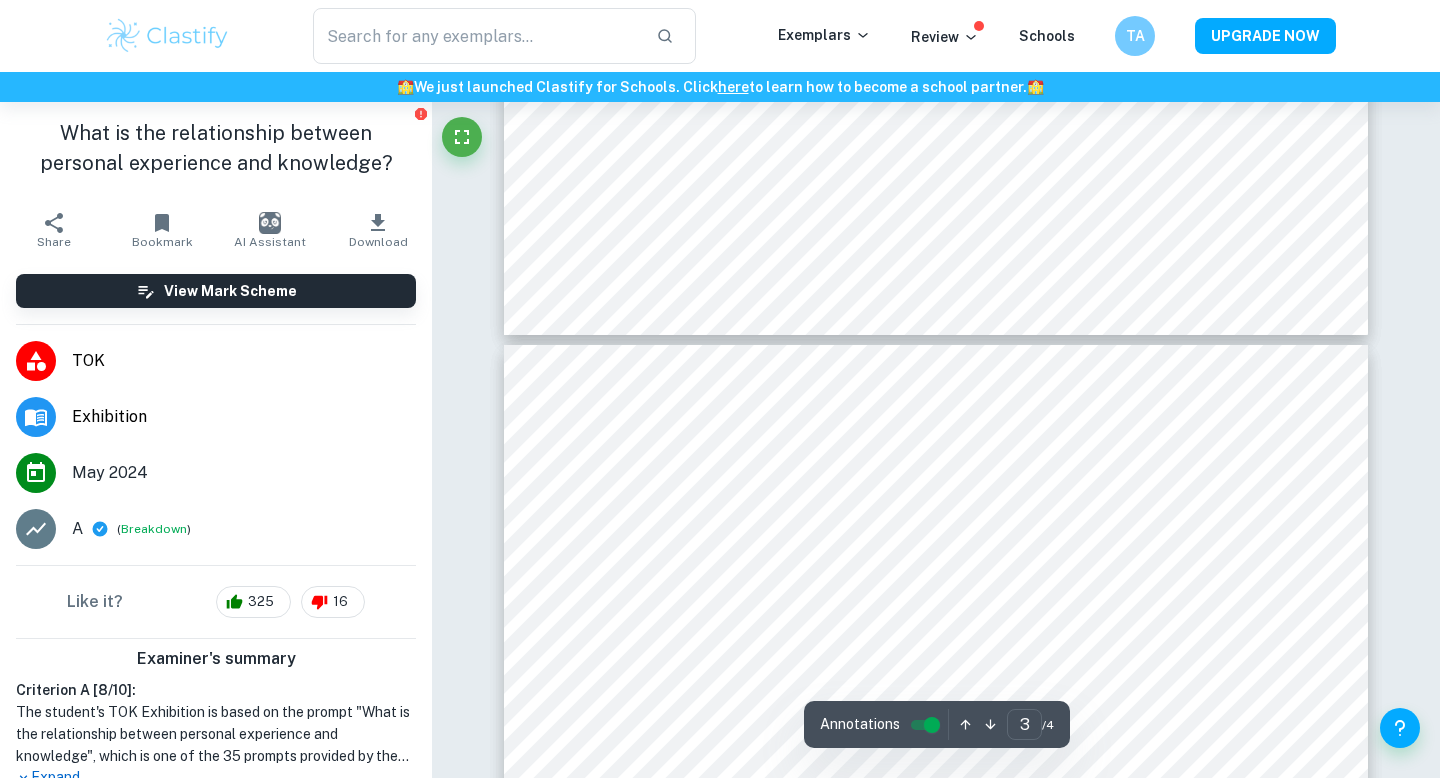 type on "4" 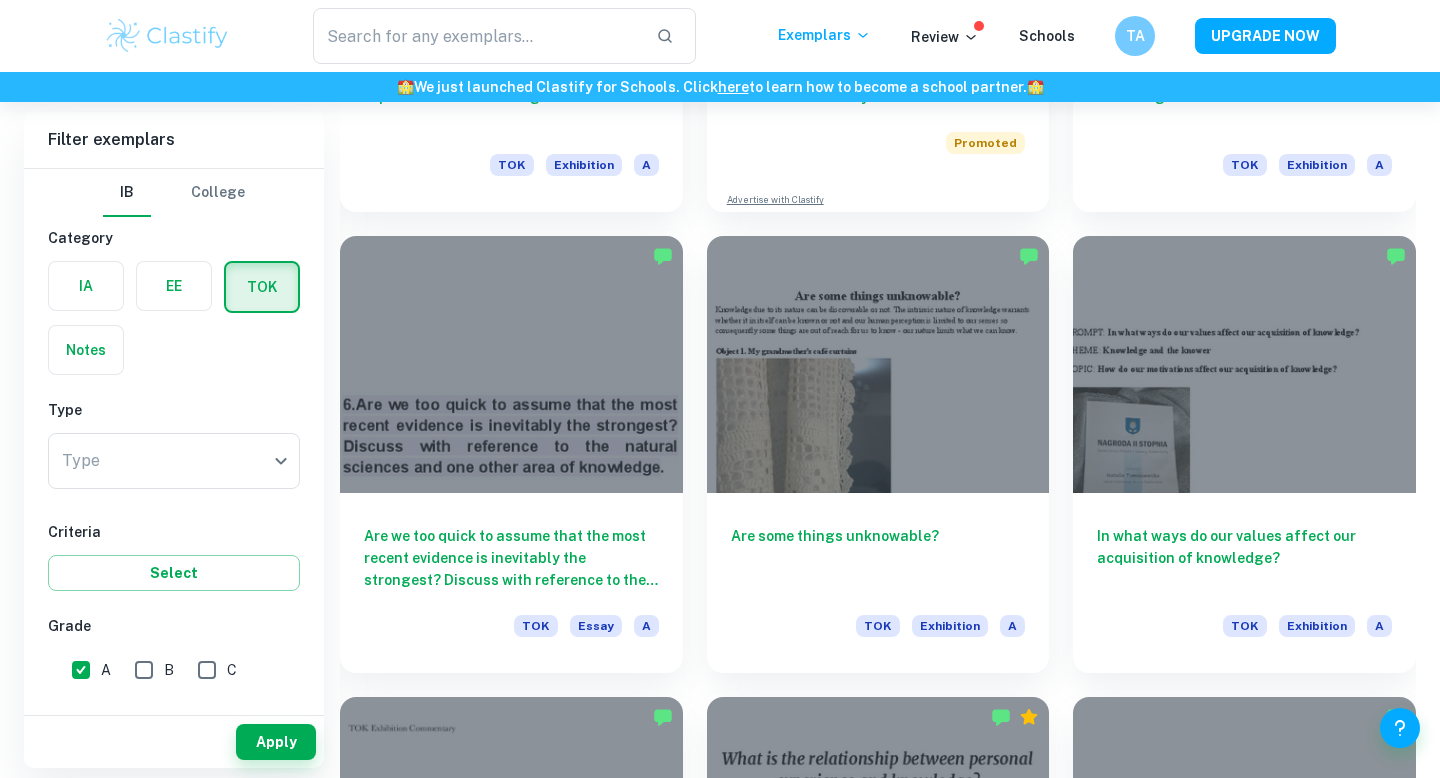 scroll, scrollTop: 4030, scrollLeft: 0, axis: vertical 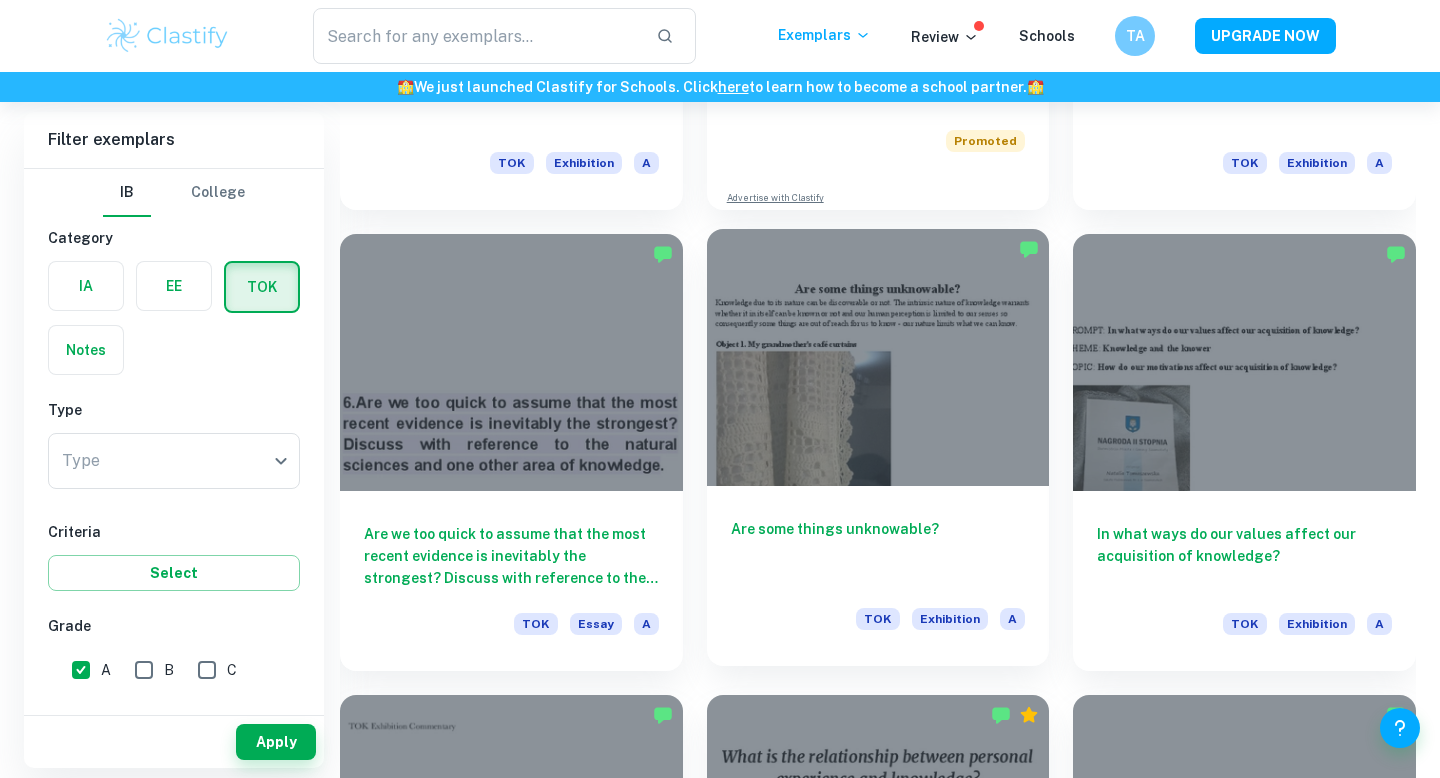 click at bounding box center (878, 357) 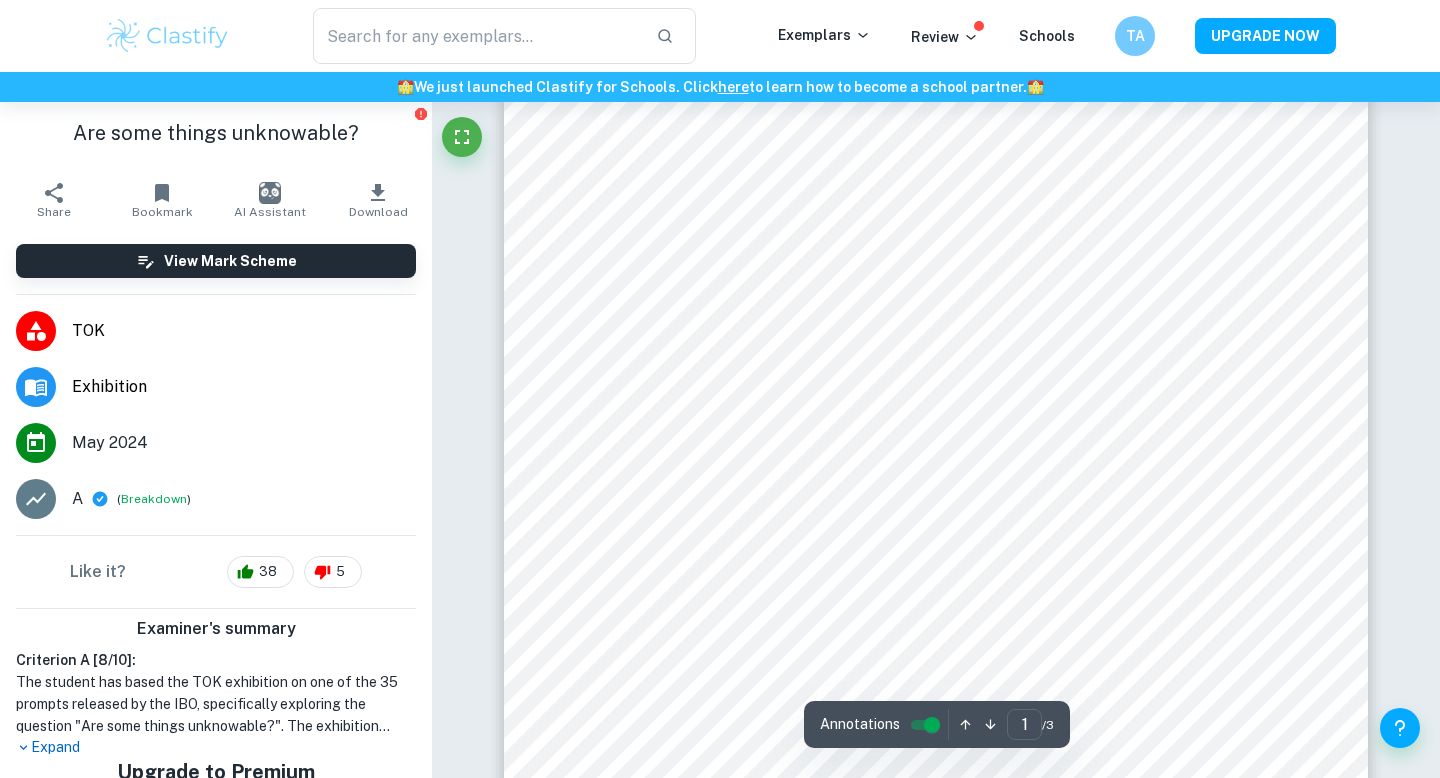 scroll, scrollTop: 0, scrollLeft: 0, axis: both 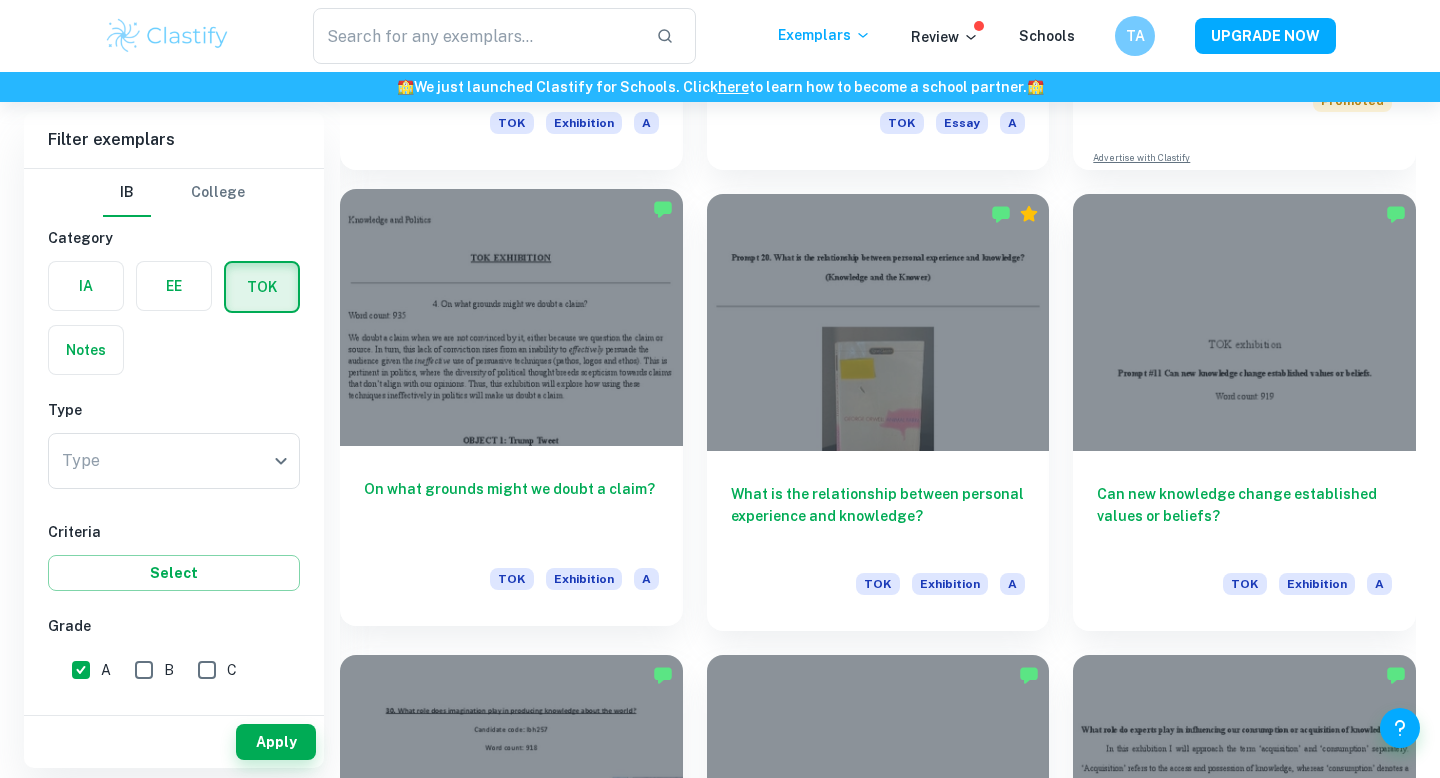 click at bounding box center [511, 317] 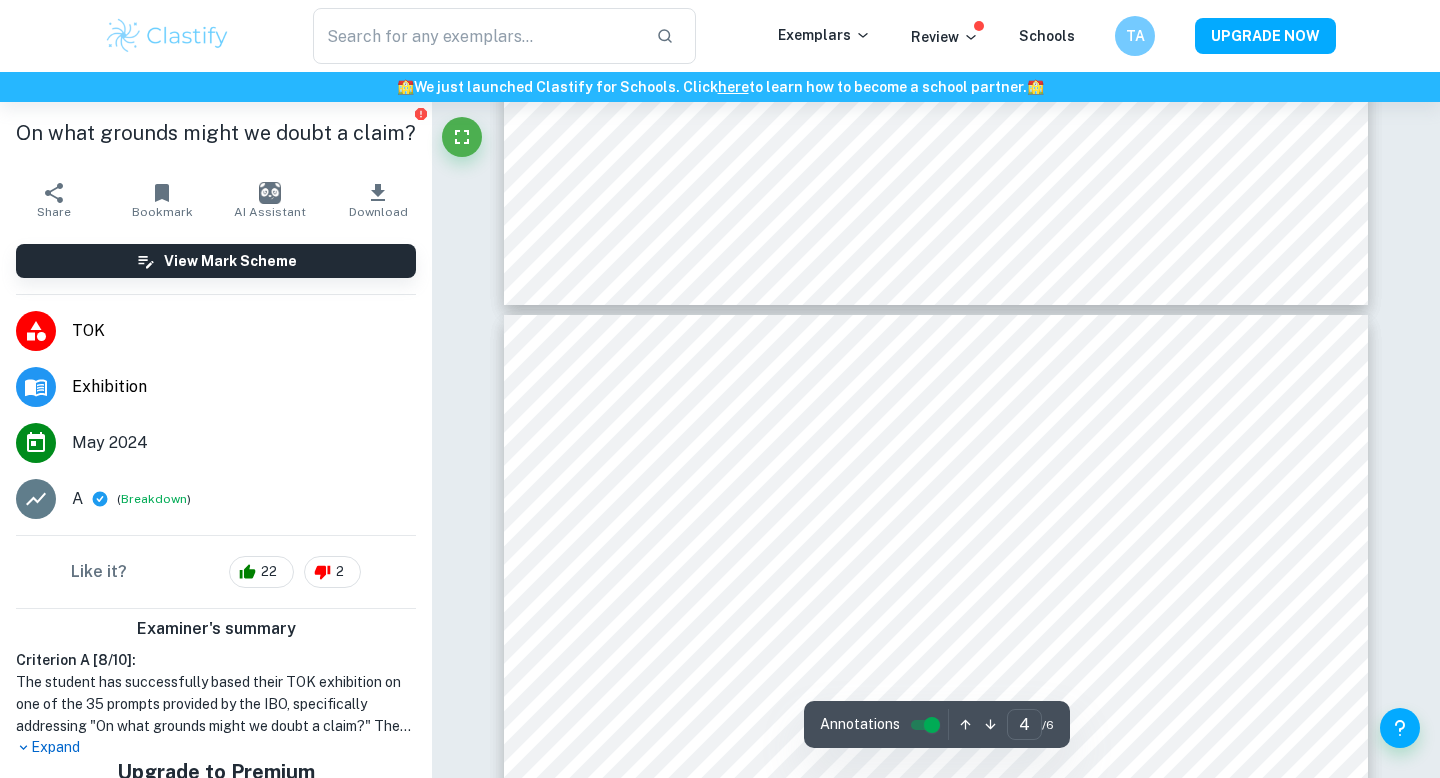 scroll, scrollTop: 3789, scrollLeft: 0, axis: vertical 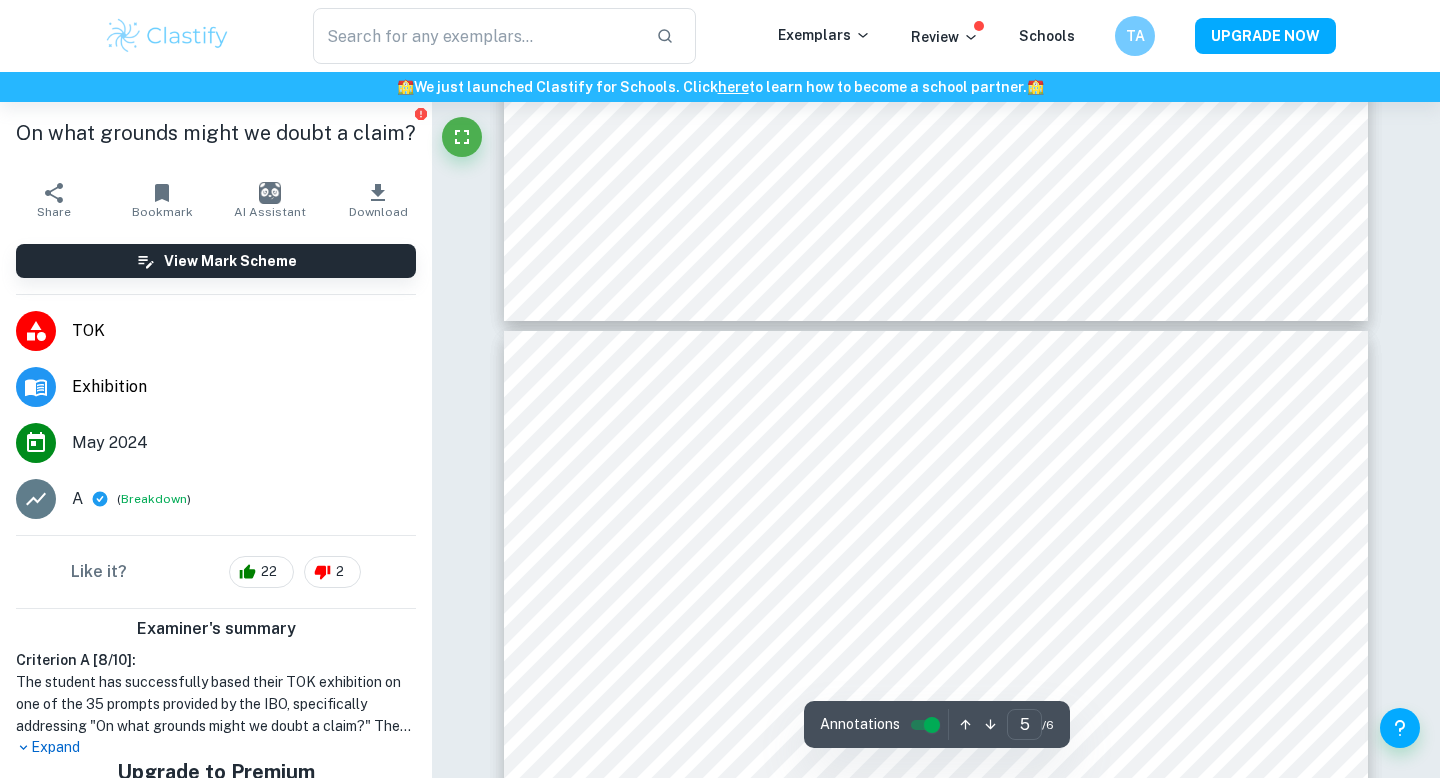 type on "6" 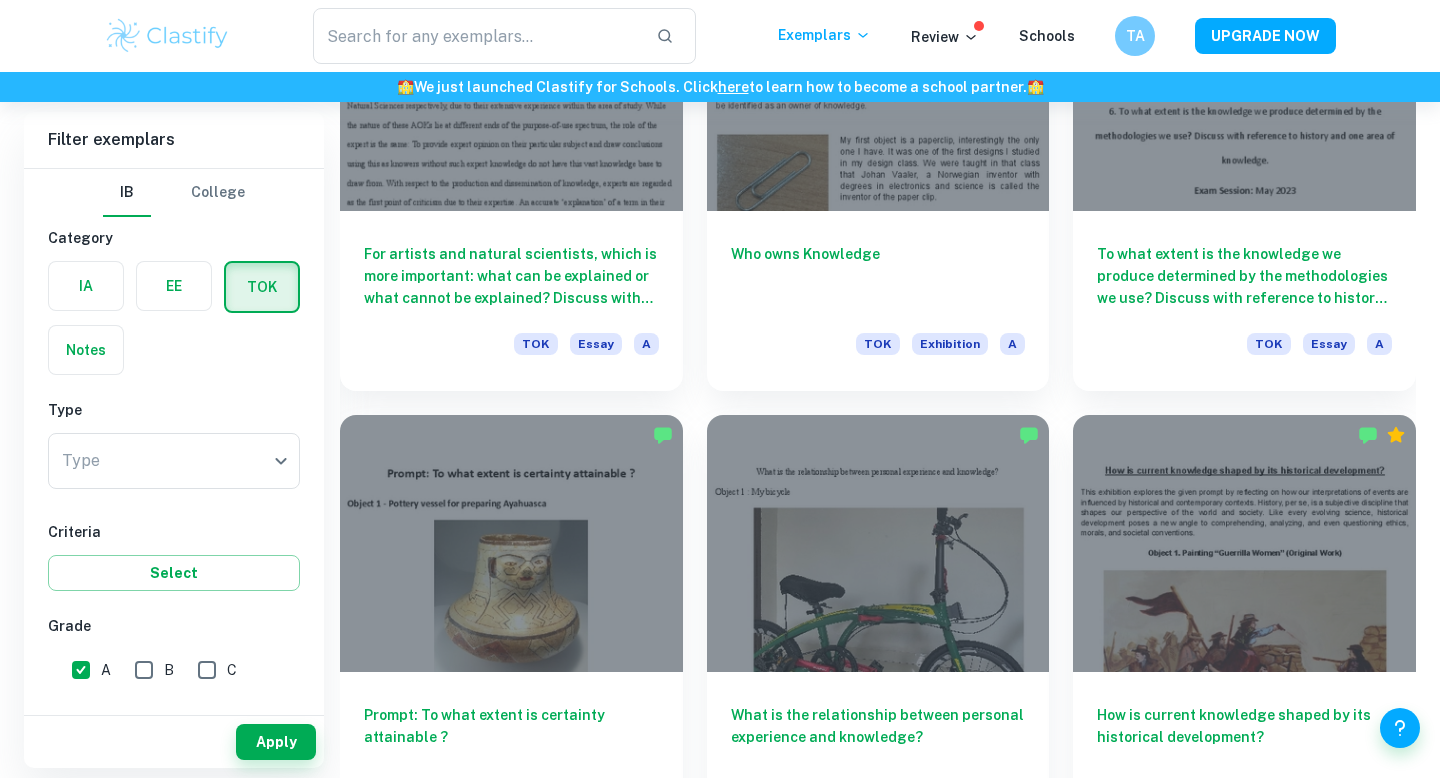 scroll, scrollTop: 9860, scrollLeft: 0, axis: vertical 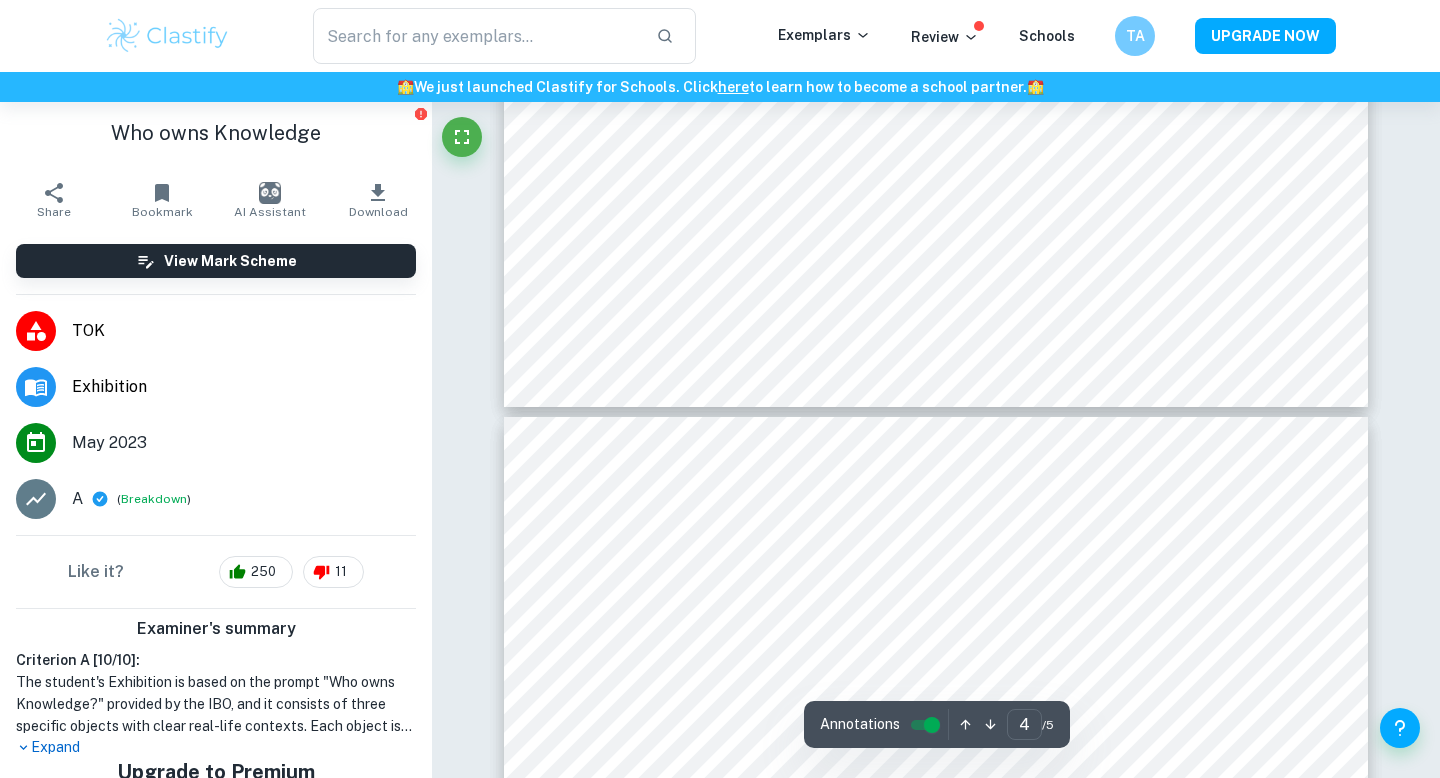type on "5" 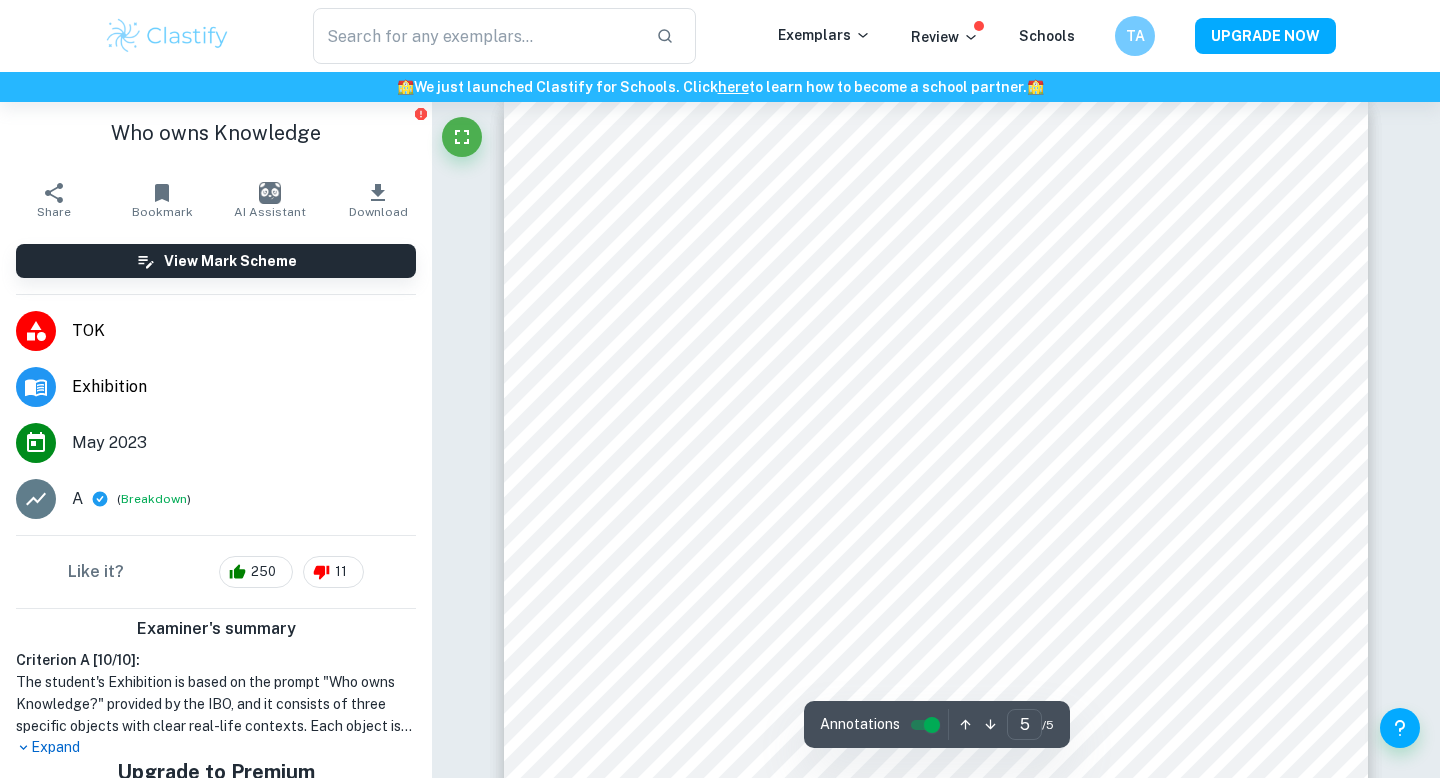 scroll, scrollTop: 5294, scrollLeft: 0, axis: vertical 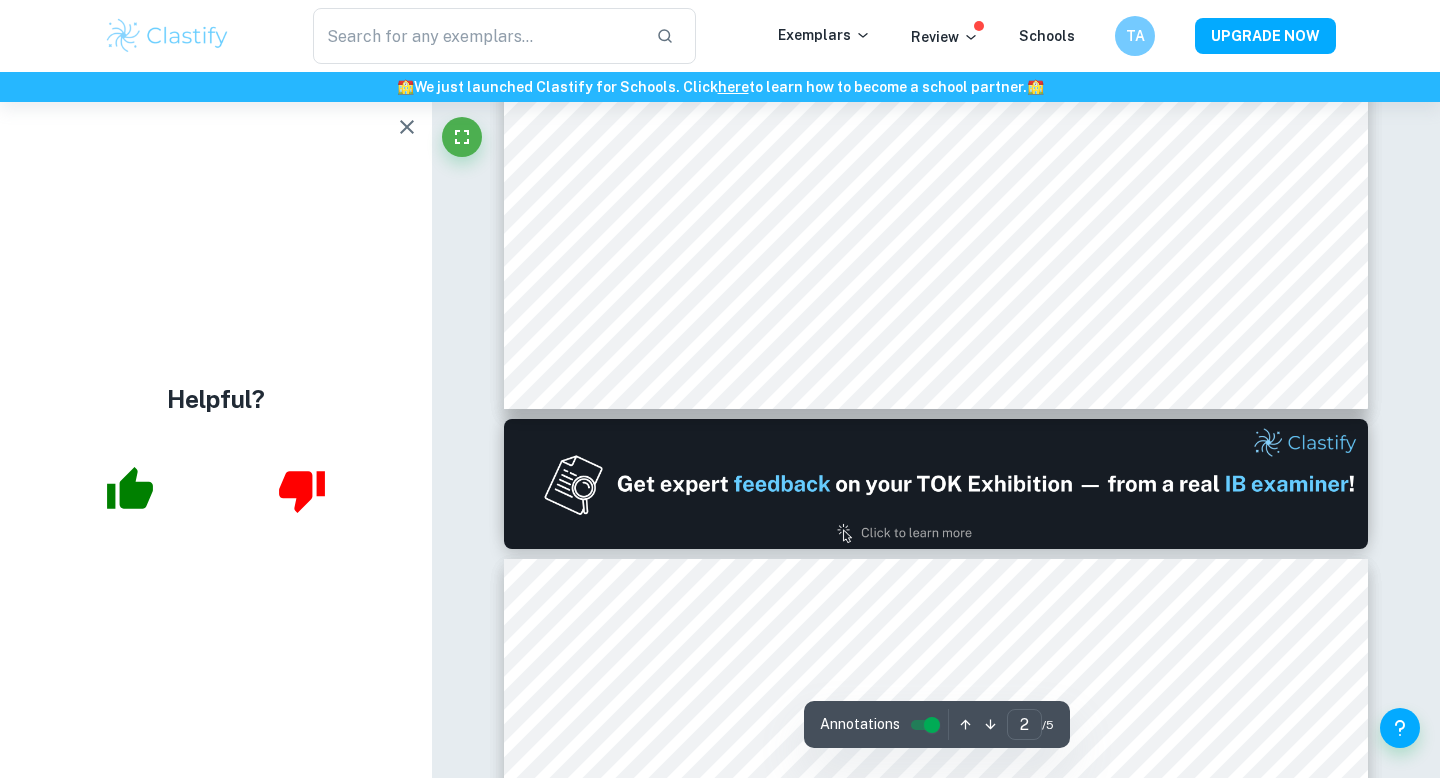type on "1" 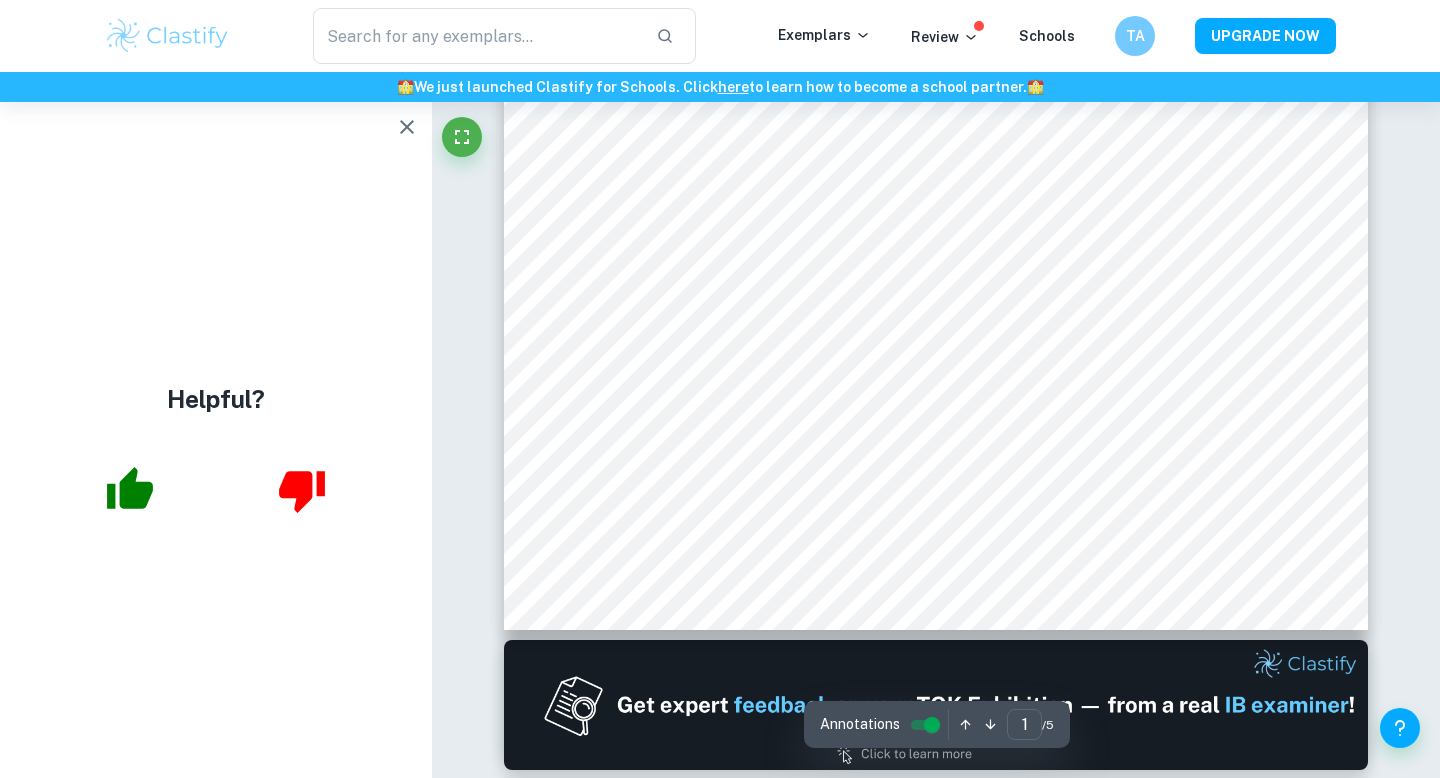 scroll, scrollTop: 0, scrollLeft: 0, axis: both 